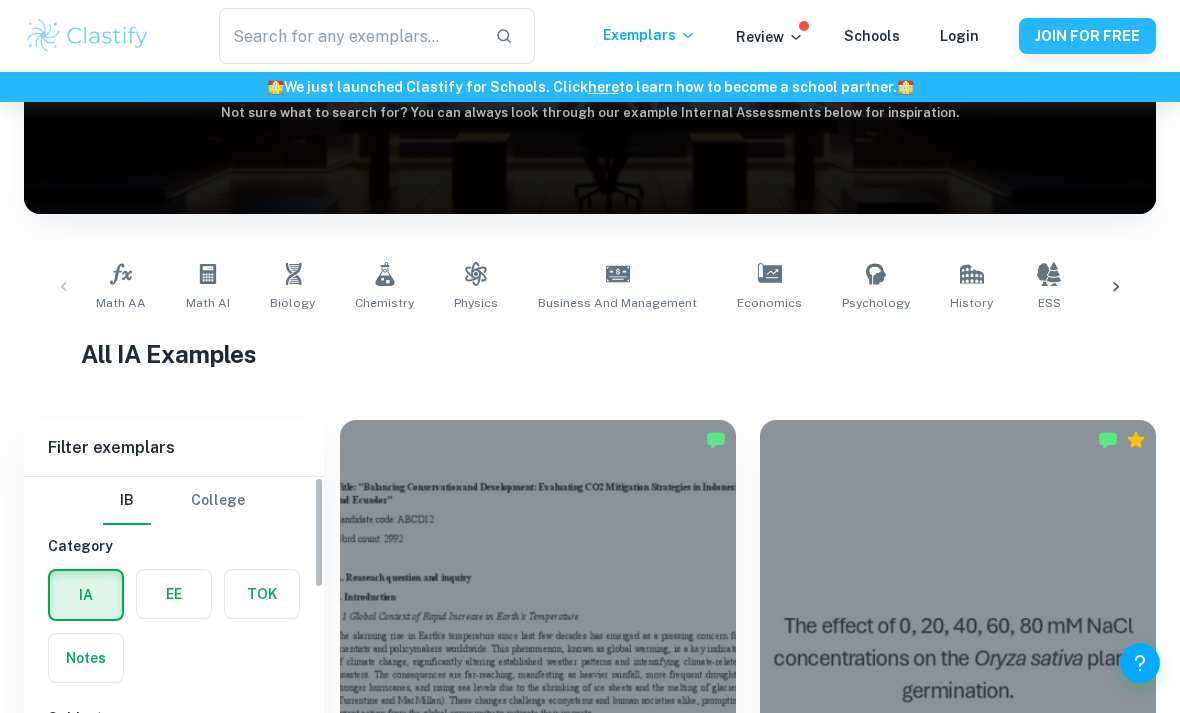 scroll, scrollTop: 254, scrollLeft: 0, axis: vertical 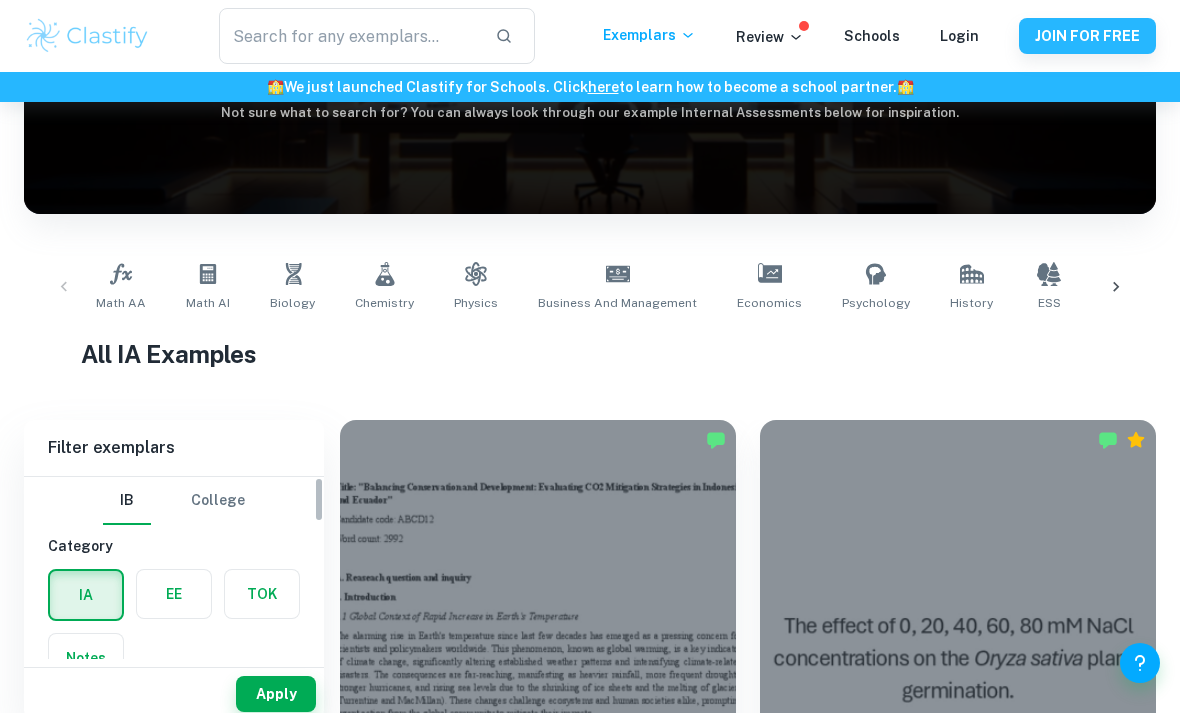 click at bounding box center [174, 594] 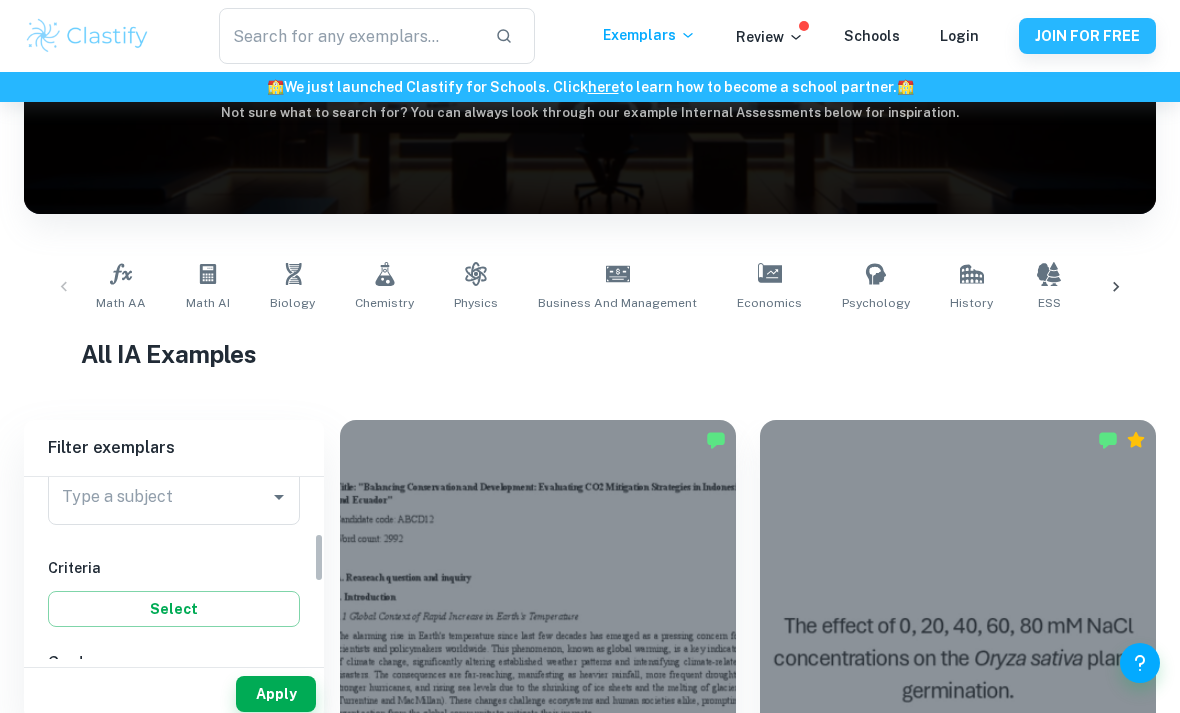 scroll, scrollTop: 260, scrollLeft: 0, axis: vertical 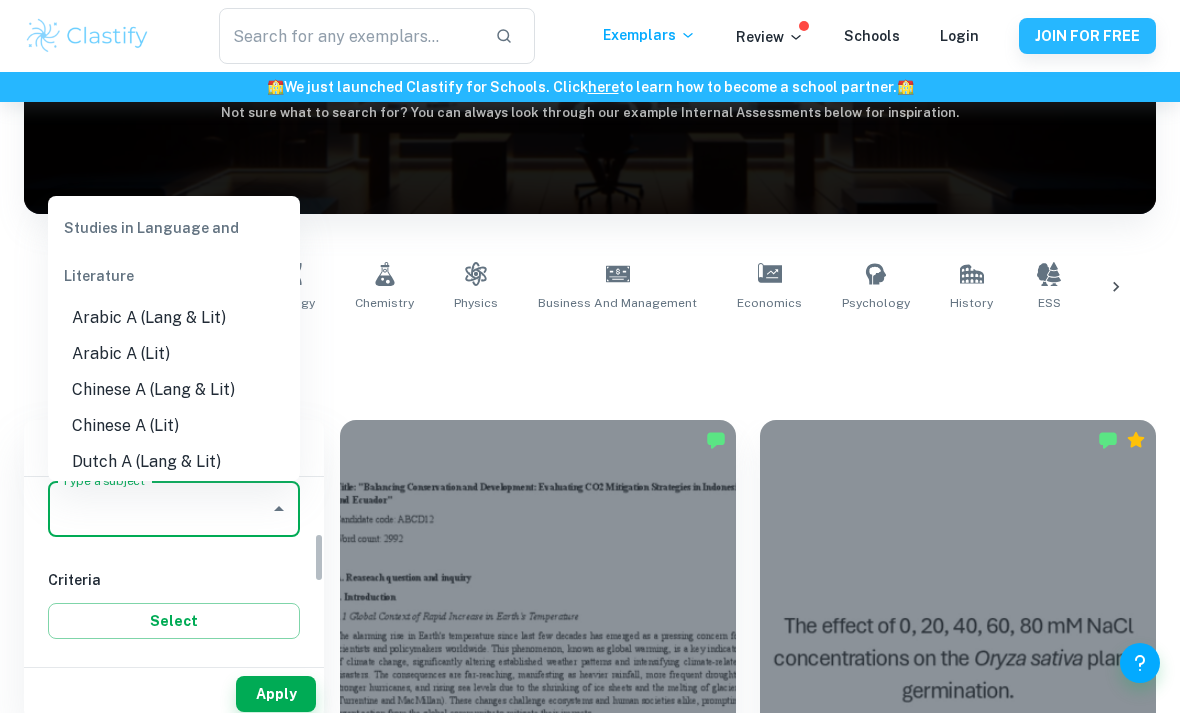 click on "Type a subject" at bounding box center (159, 509) 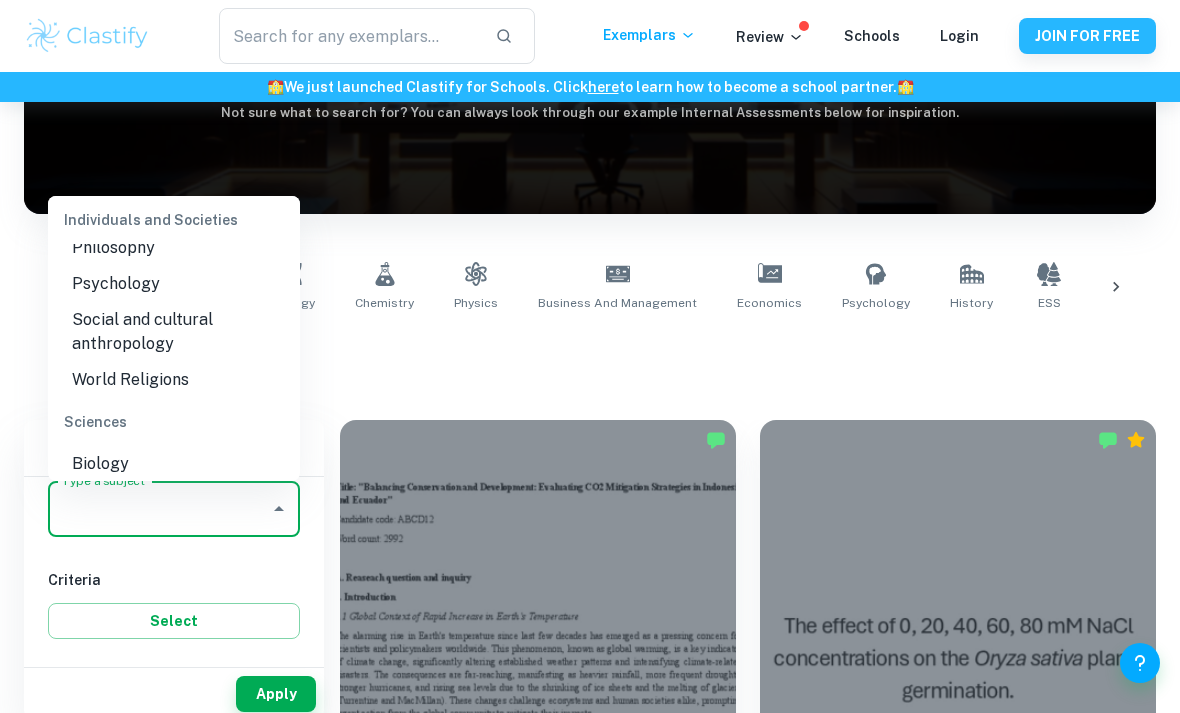 scroll, scrollTop: 2075, scrollLeft: 0, axis: vertical 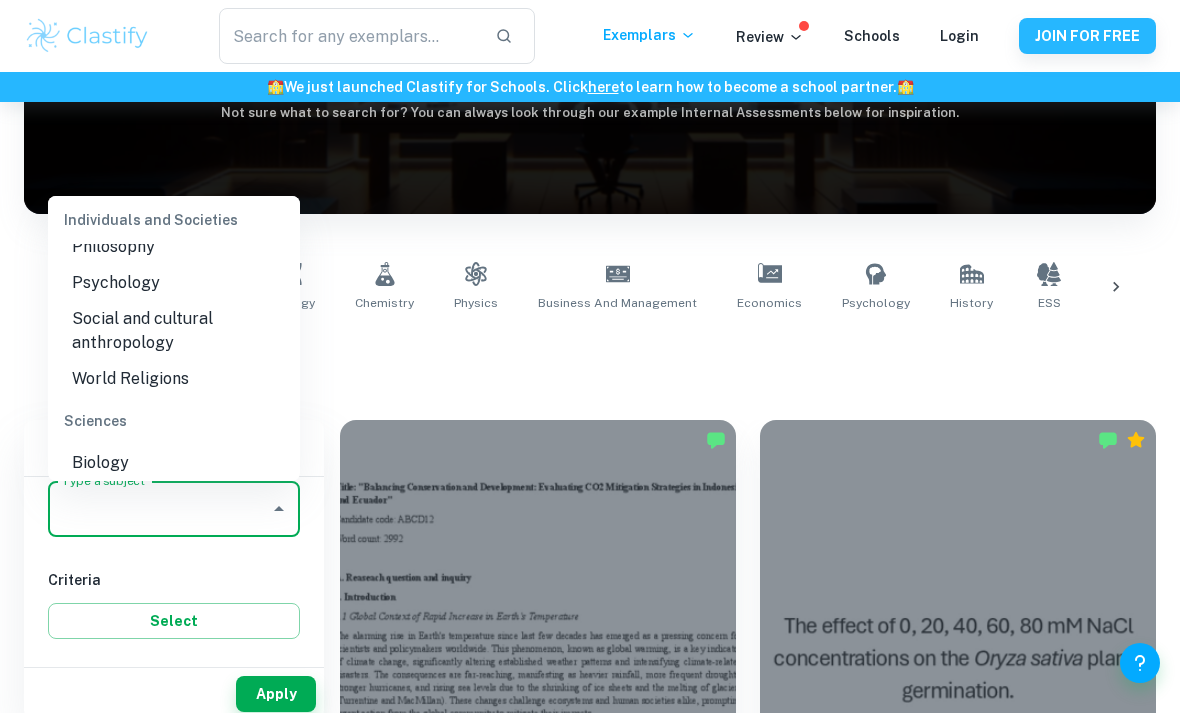 click on "Biology" at bounding box center [174, 463] 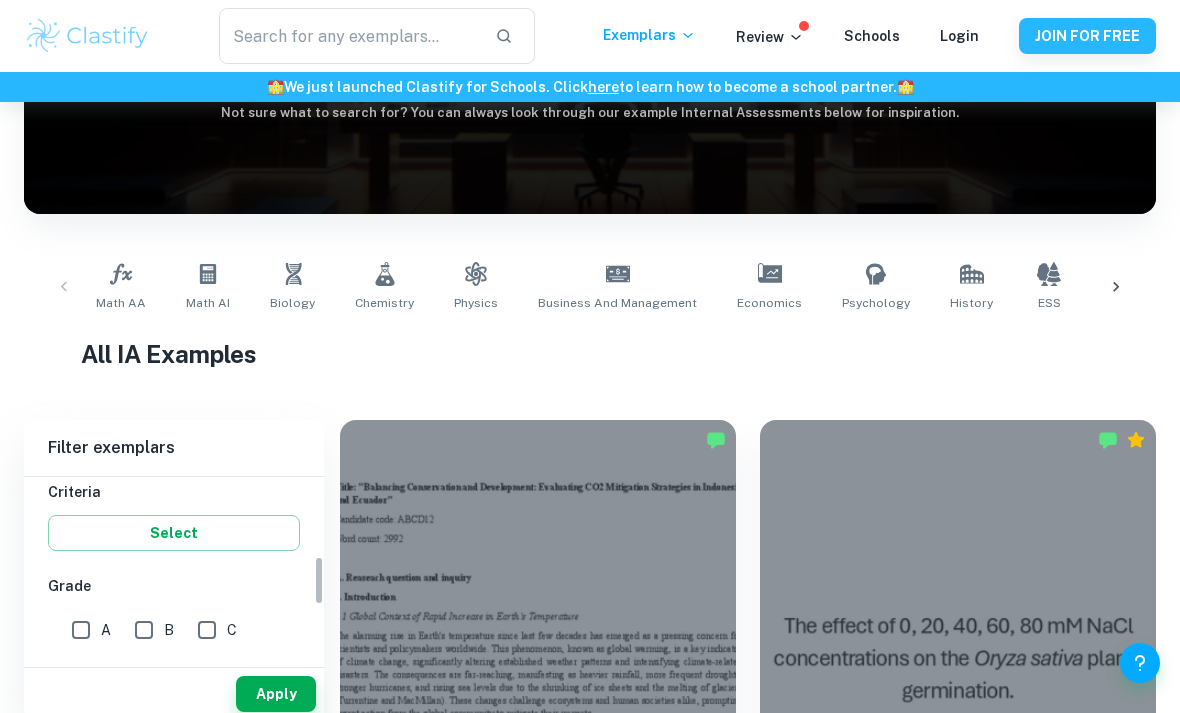 scroll, scrollTop: 348, scrollLeft: 0, axis: vertical 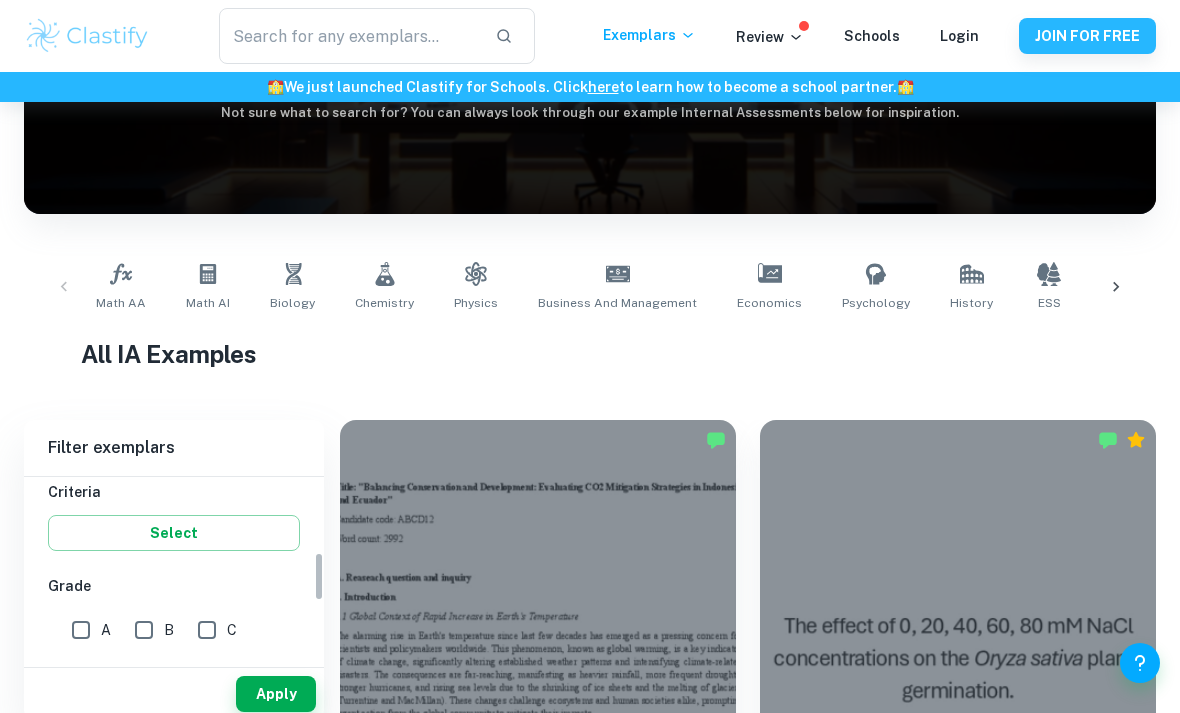 click on "A" at bounding box center (81, 630) 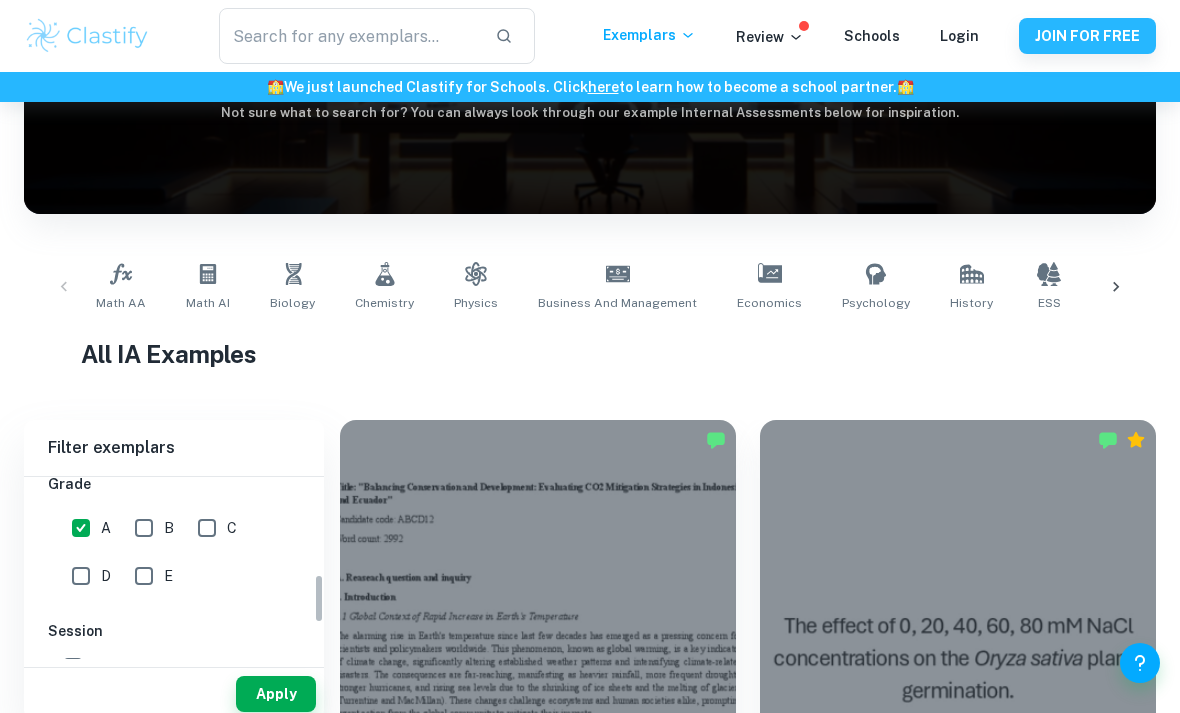 scroll, scrollTop: 528, scrollLeft: 0, axis: vertical 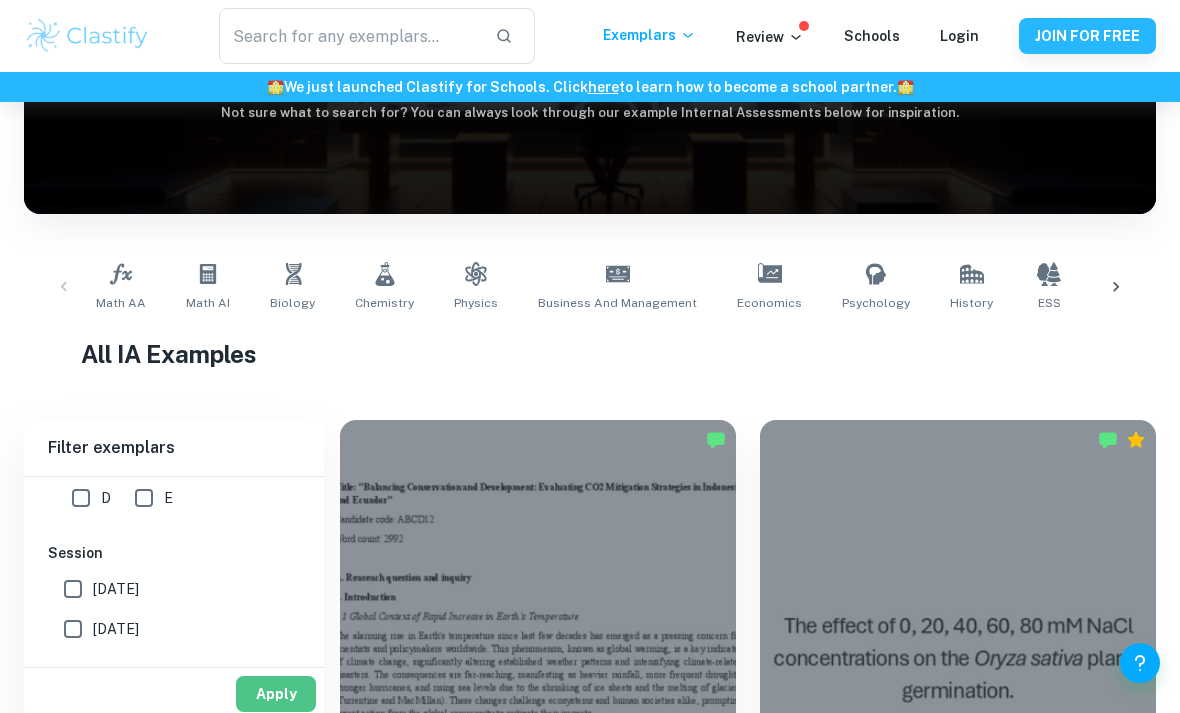 click on "Apply" at bounding box center [276, 694] 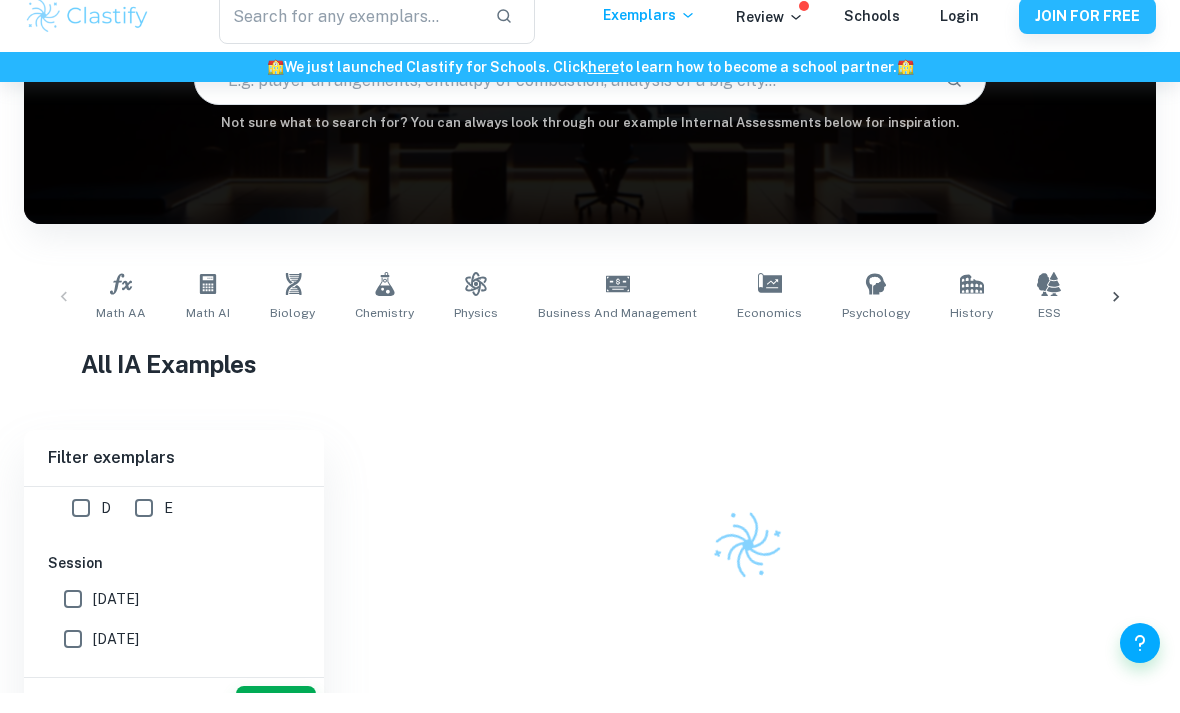 scroll, scrollTop: 204, scrollLeft: 0, axis: vertical 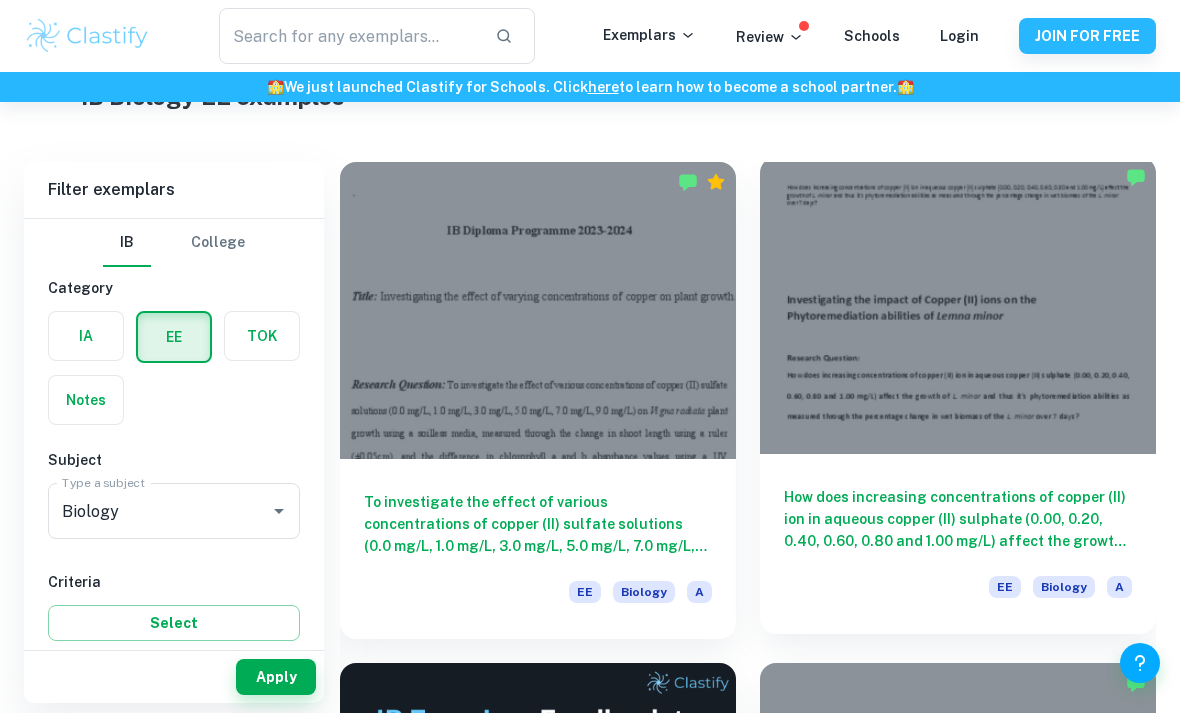 click on "How does increasing concentrations of copper (II) ion in aqueous copper (II) sulphate (0.00, 0.20, 0.40, 0.60, 0.80 and 1.00 mg/L) affect the growth of L. minor and thus it’s phytoremediation abilities as measured through the percentage change in wet biomass of the L. minor over 7 days?" at bounding box center (958, 519) 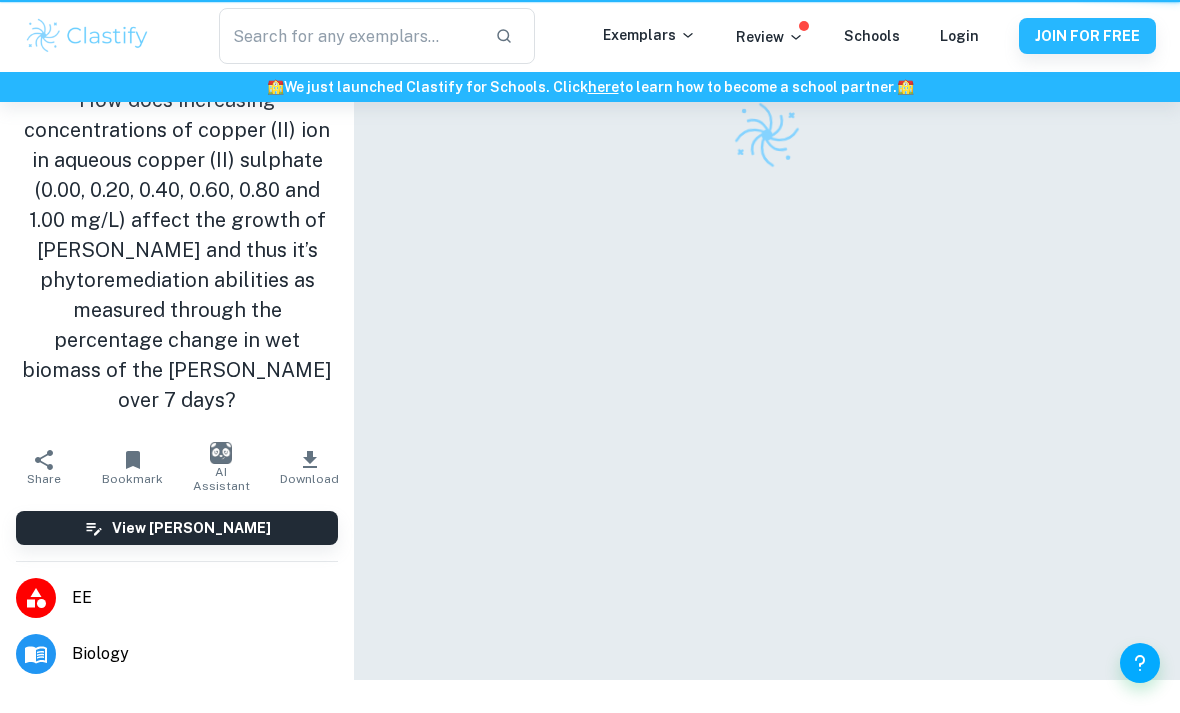 scroll, scrollTop: 0, scrollLeft: 0, axis: both 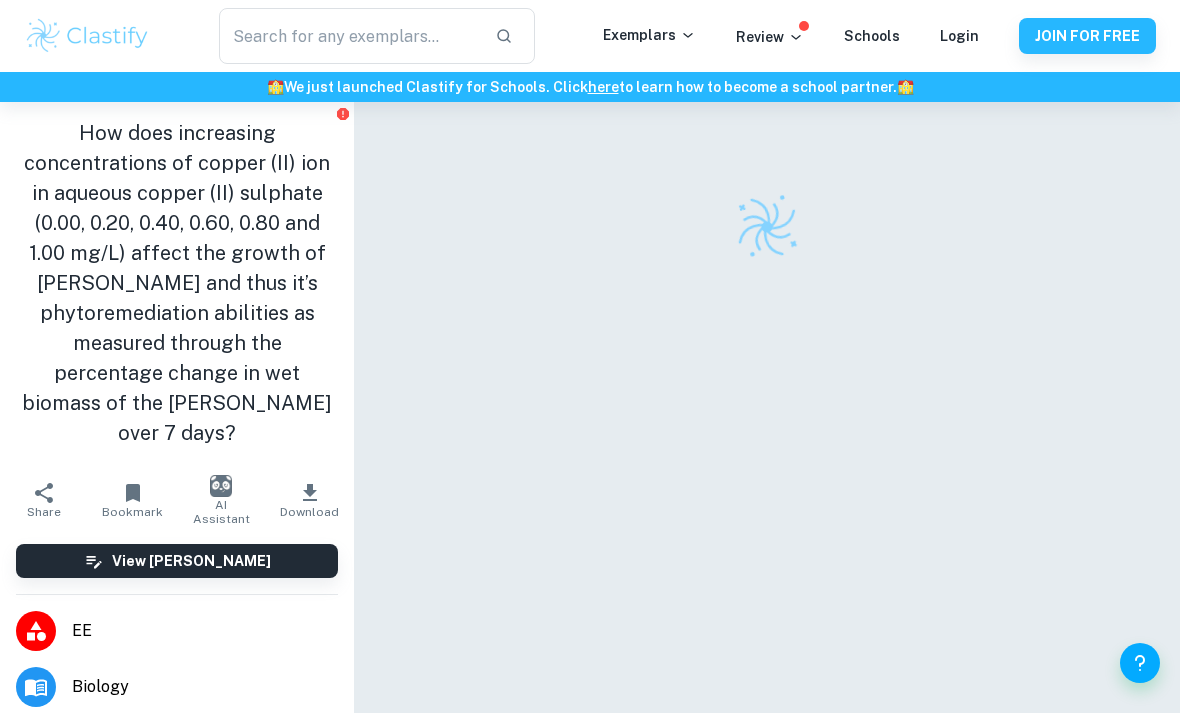 click at bounding box center [767, 227] 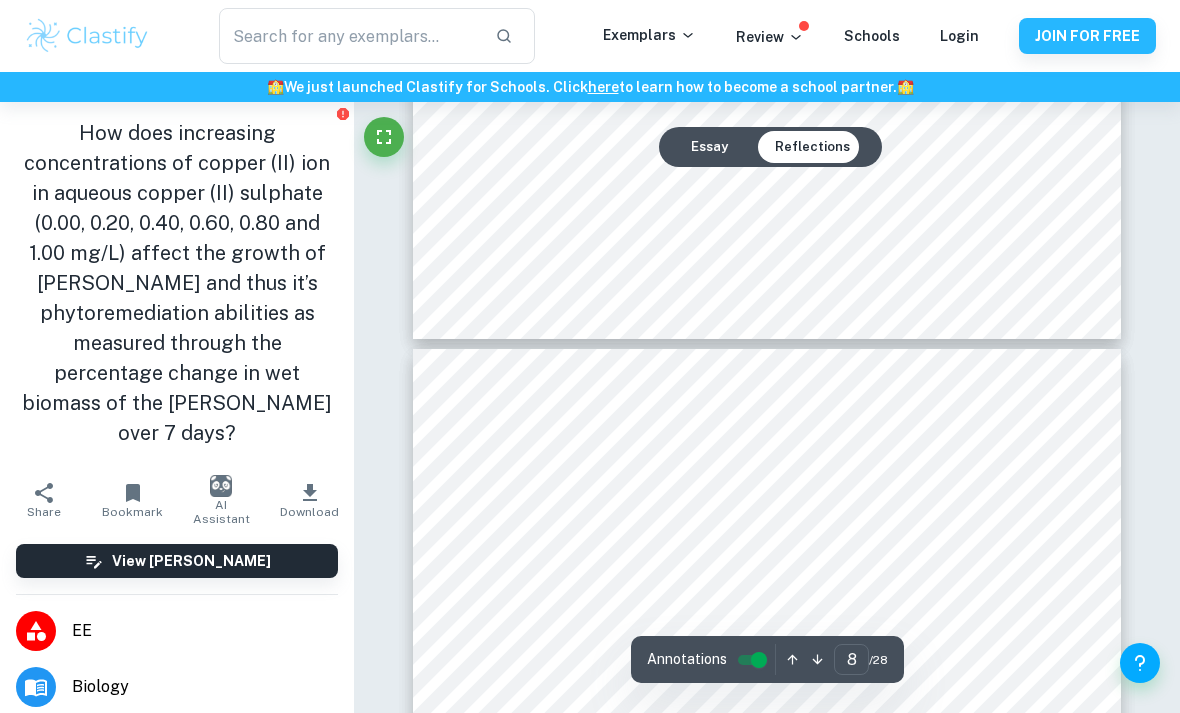 scroll, scrollTop: 6561, scrollLeft: 0, axis: vertical 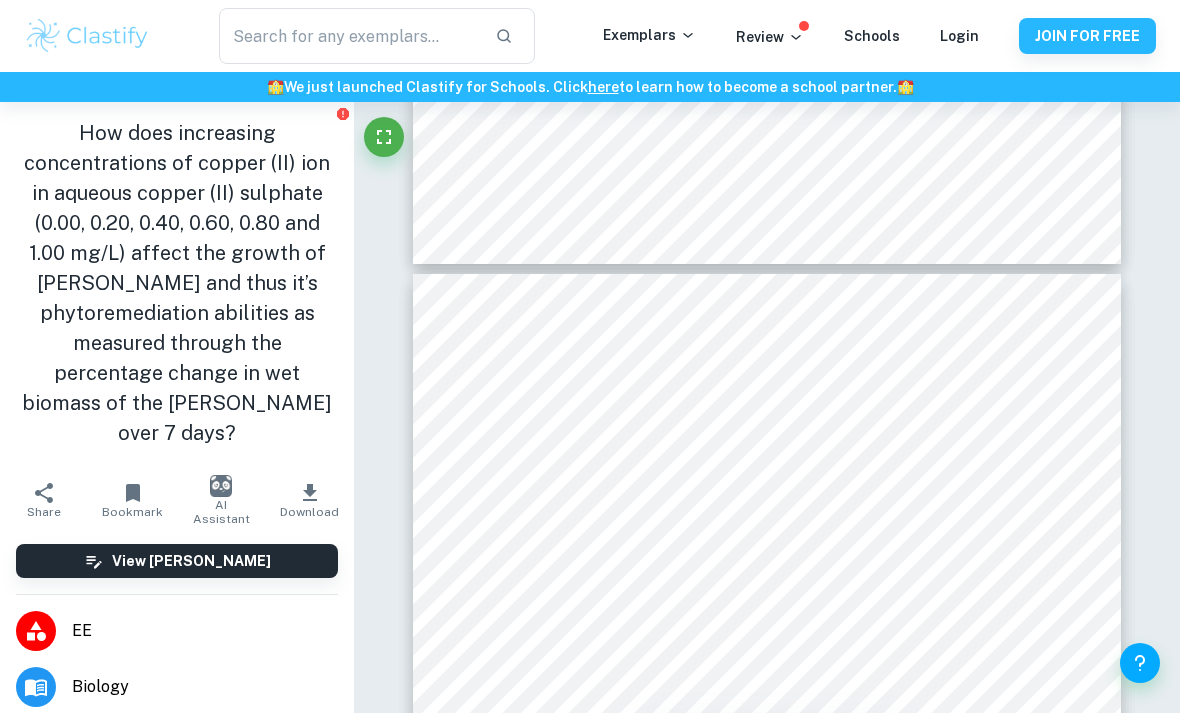 type on "7" 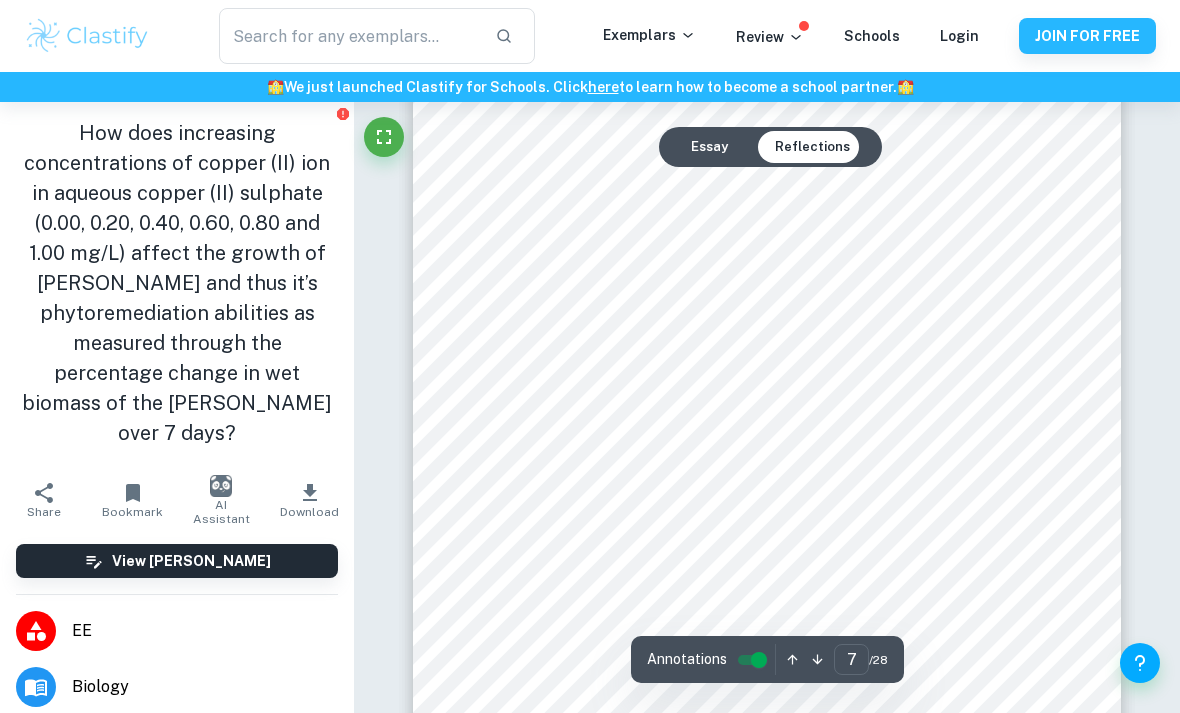 scroll, scrollTop: 6033, scrollLeft: 0, axis: vertical 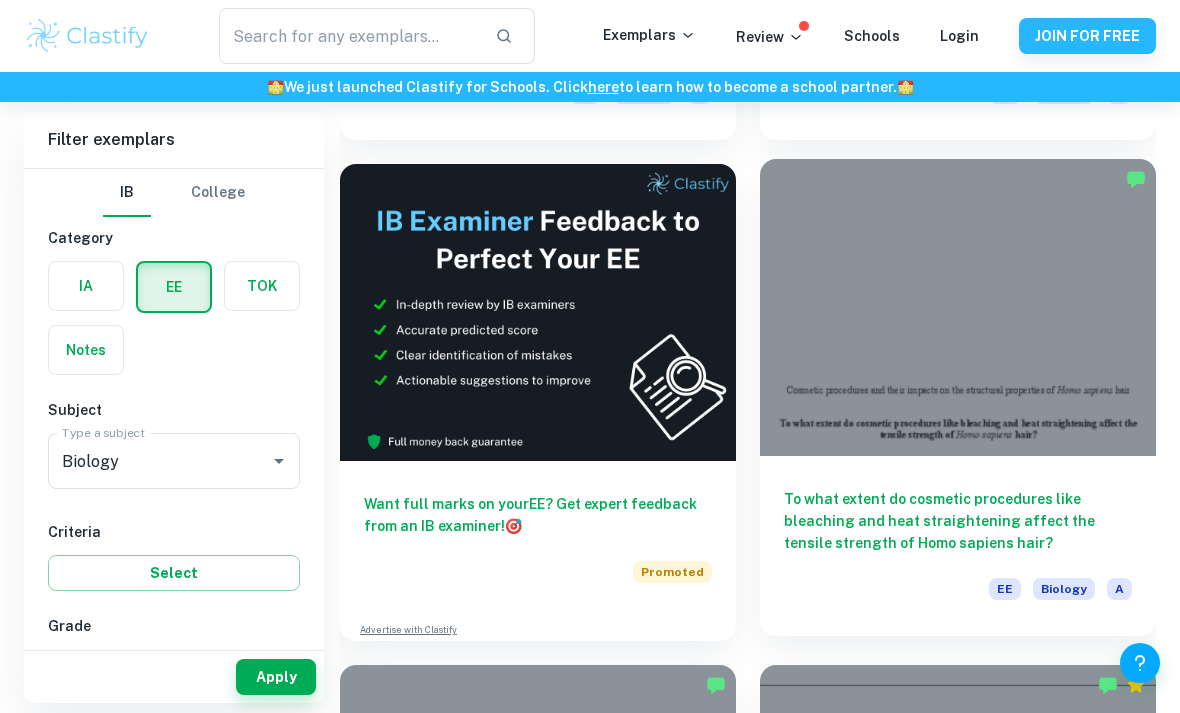 click on "To what extent do cosmetic procedures like bleaching and heat straightening affect the tensile strength of Homo sapiens hair?" at bounding box center (958, 521) 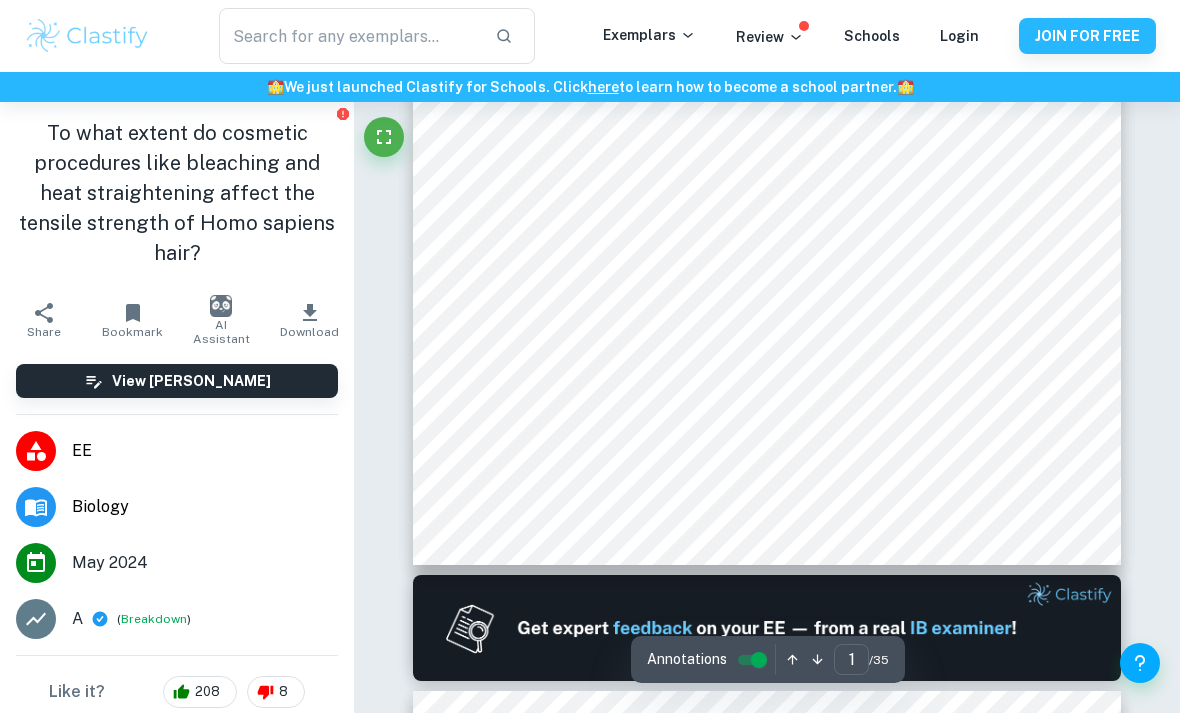 scroll, scrollTop: 478, scrollLeft: 0, axis: vertical 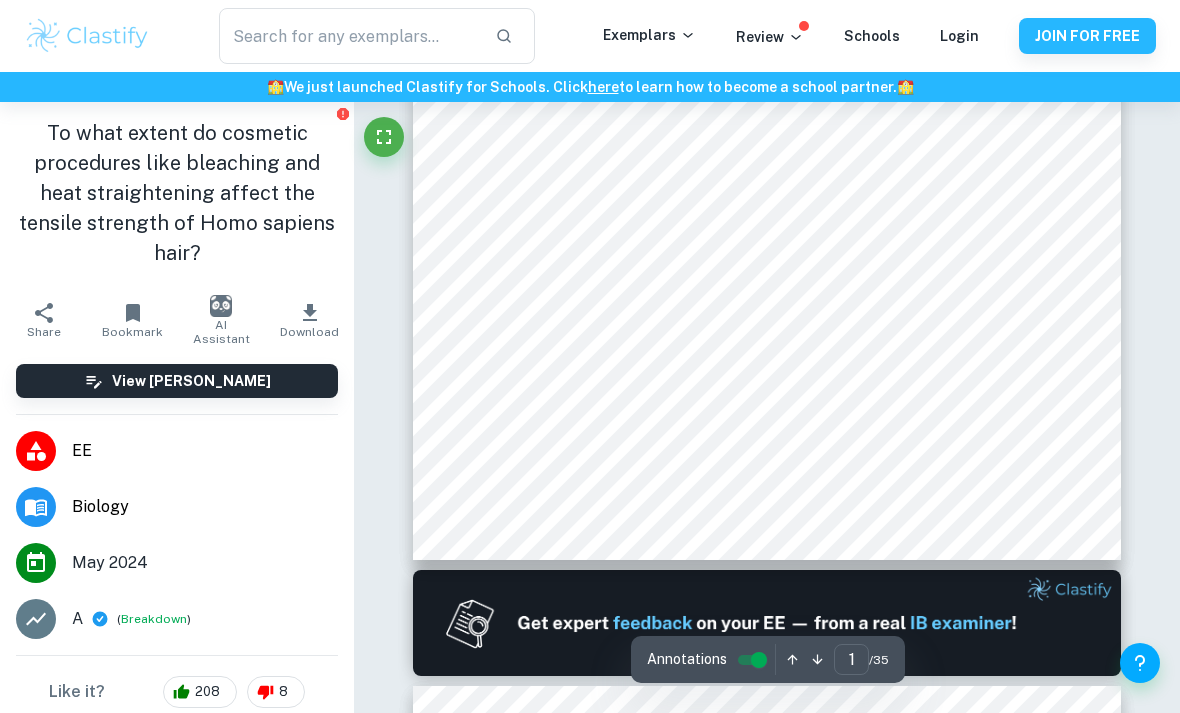 drag, startPoint x: 673, startPoint y: 14, endPoint x: -1, endPoint y: -479, distance: 835.0599 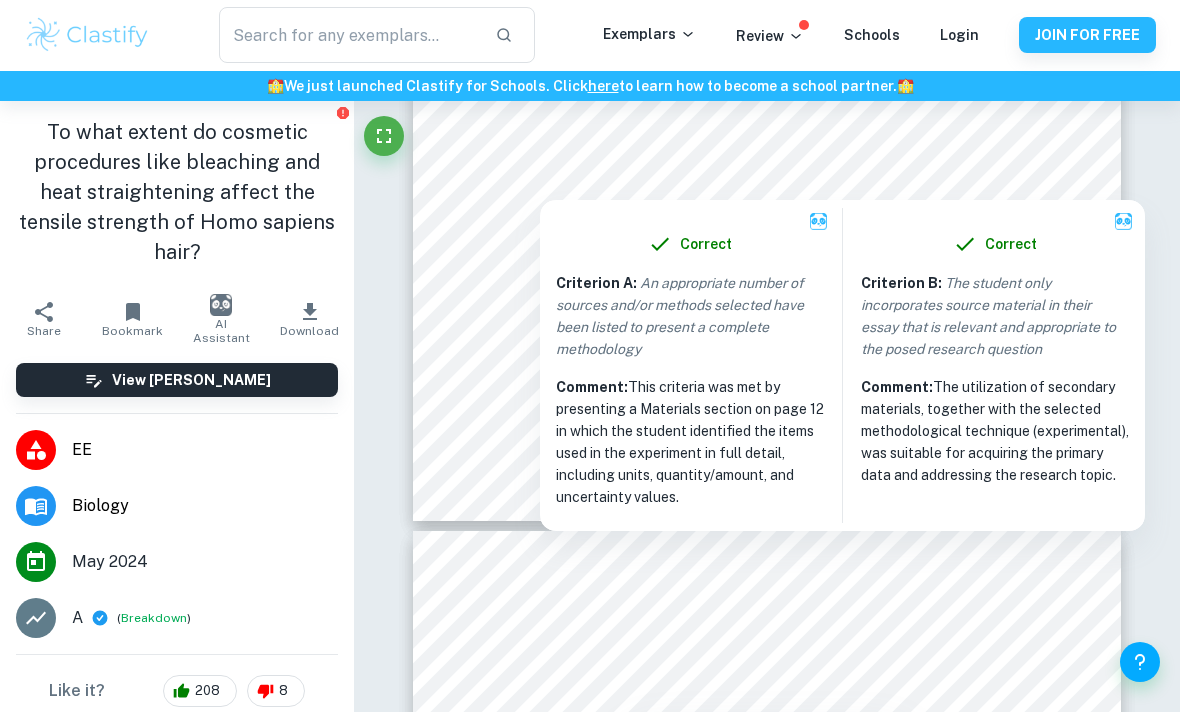 scroll, scrollTop: 11978, scrollLeft: 0, axis: vertical 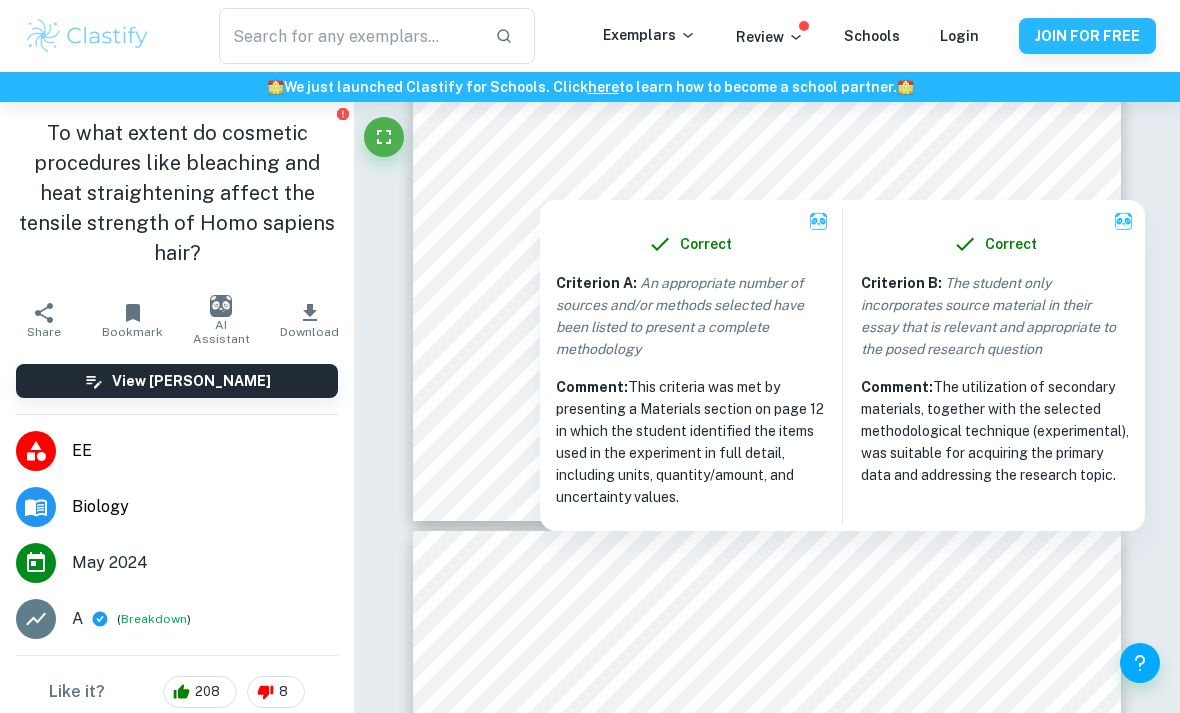 drag, startPoint x: 632, startPoint y: 0, endPoint x: -1, endPoint y: -11979, distance: 11995.713 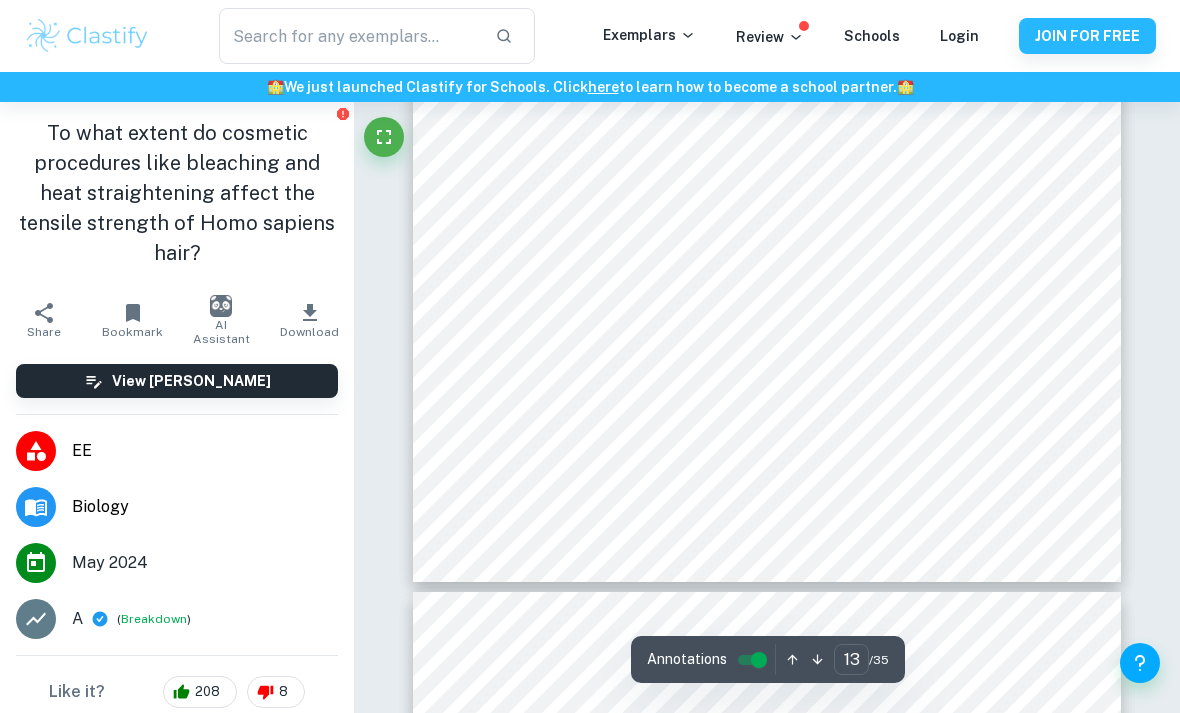 scroll, scrollTop: 11914, scrollLeft: 0, axis: vertical 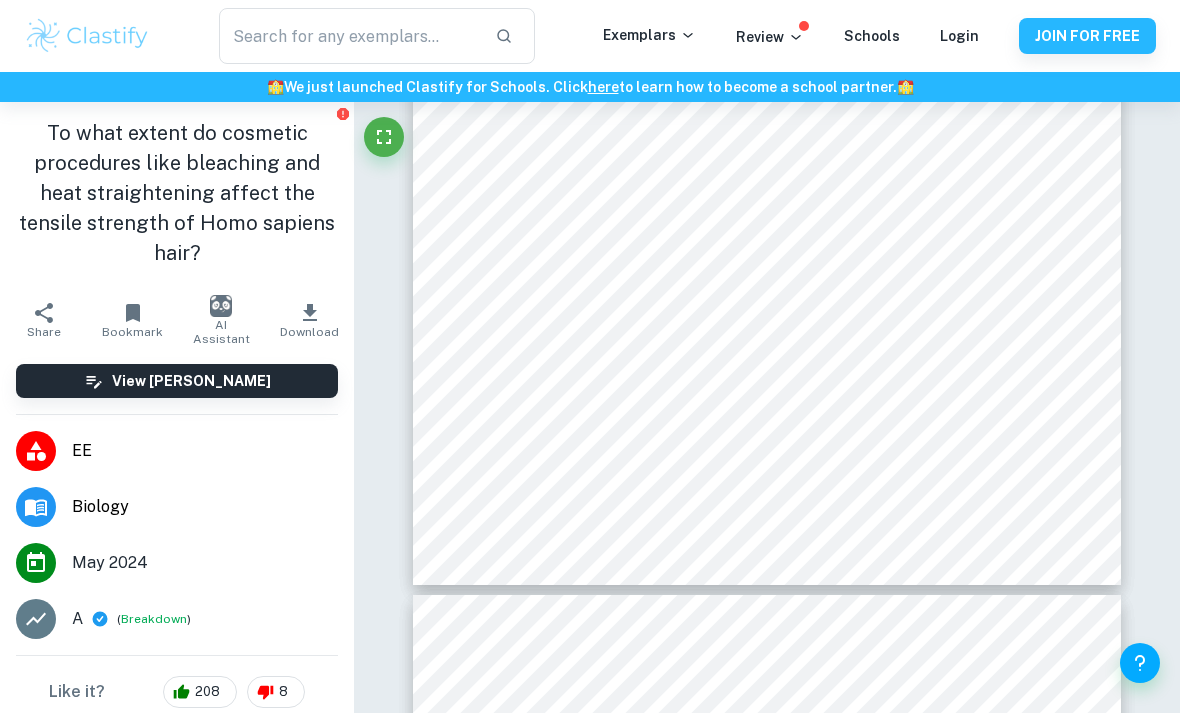 type on "16" 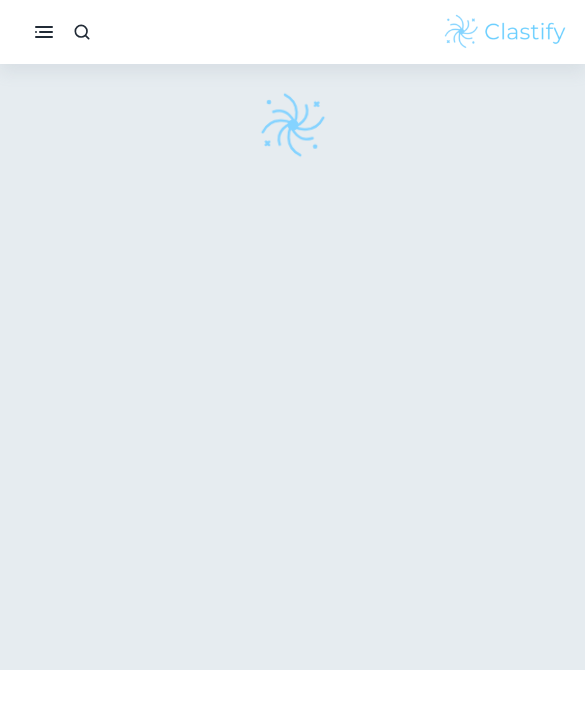 scroll, scrollTop: 0, scrollLeft: 0, axis: both 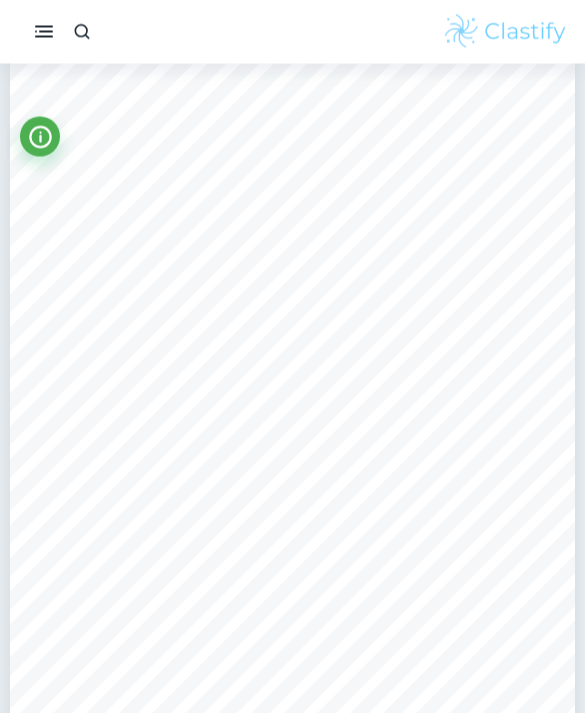 click at bounding box center (292, 32) 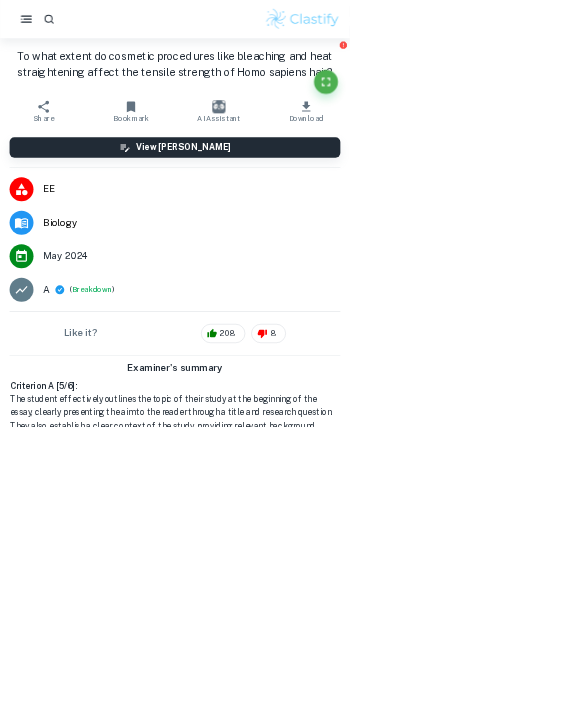 scroll, scrollTop: 9565, scrollLeft: 0, axis: vertical 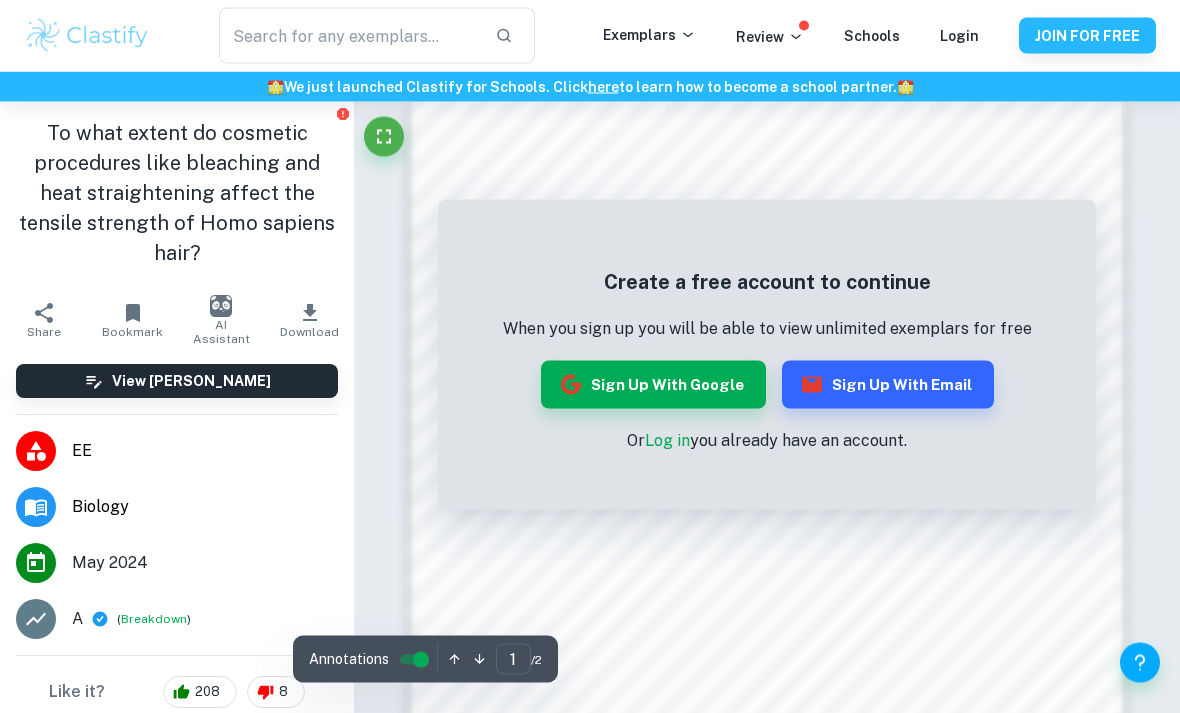 click on "Log in" at bounding box center (667, 440) 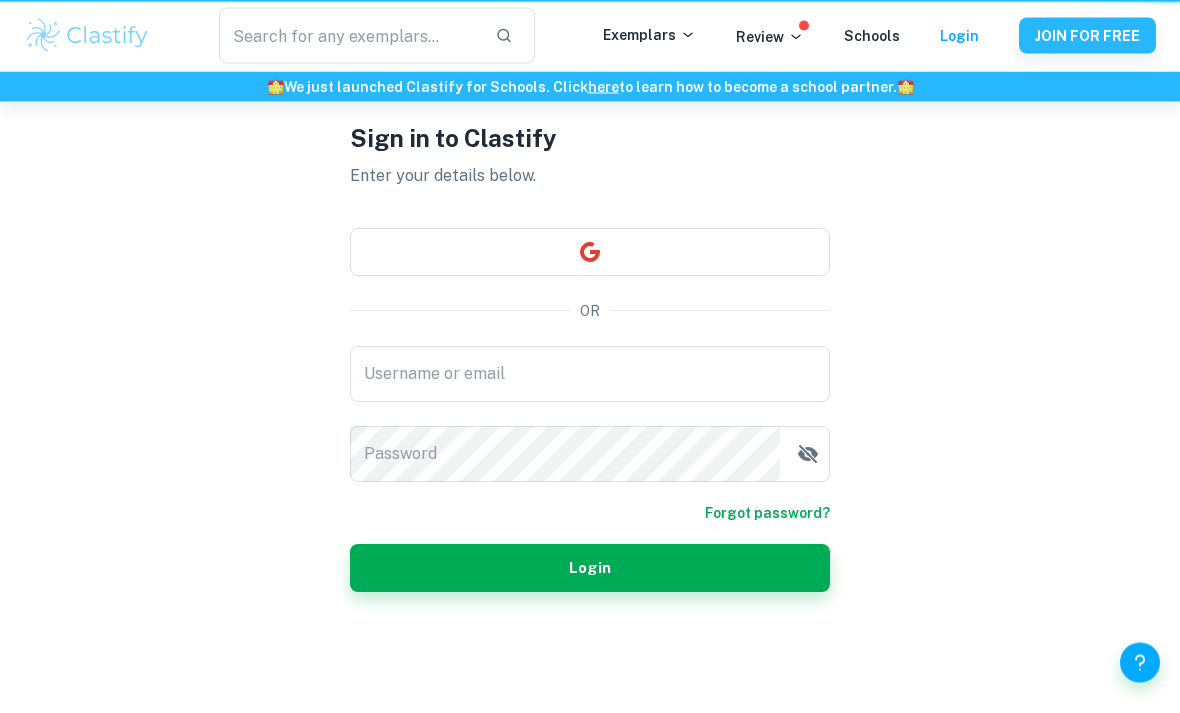 scroll, scrollTop: 0, scrollLeft: 0, axis: both 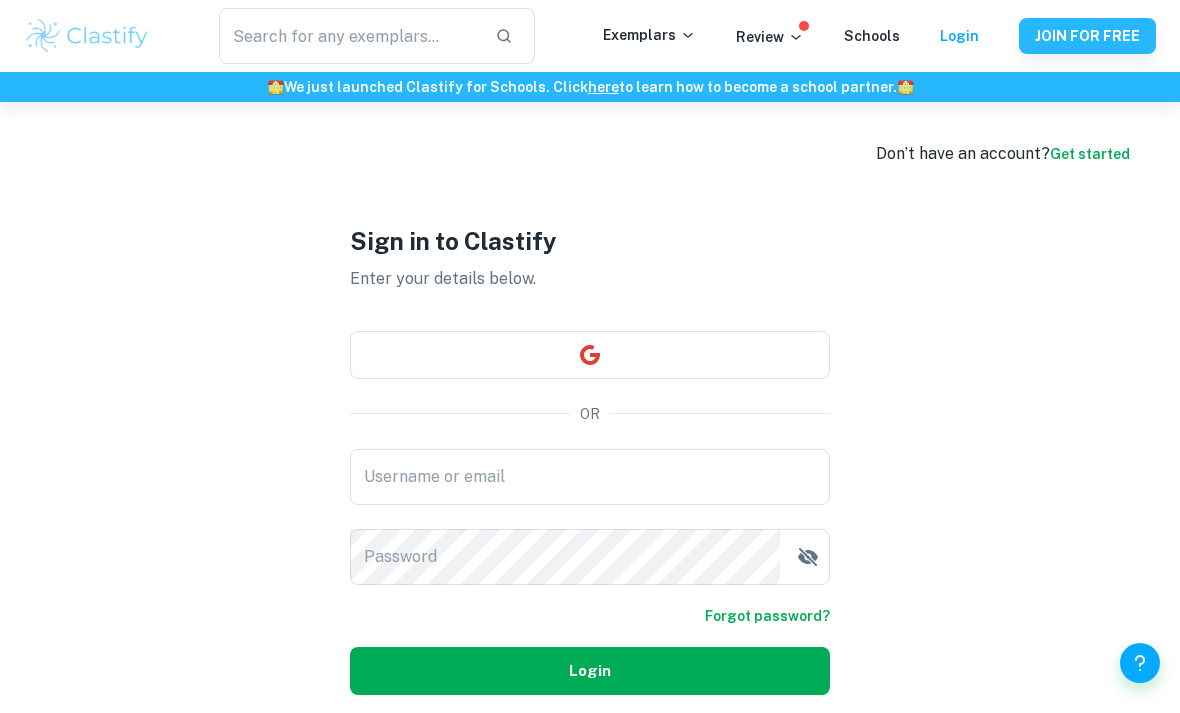 click on "Login" at bounding box center (590, 671) 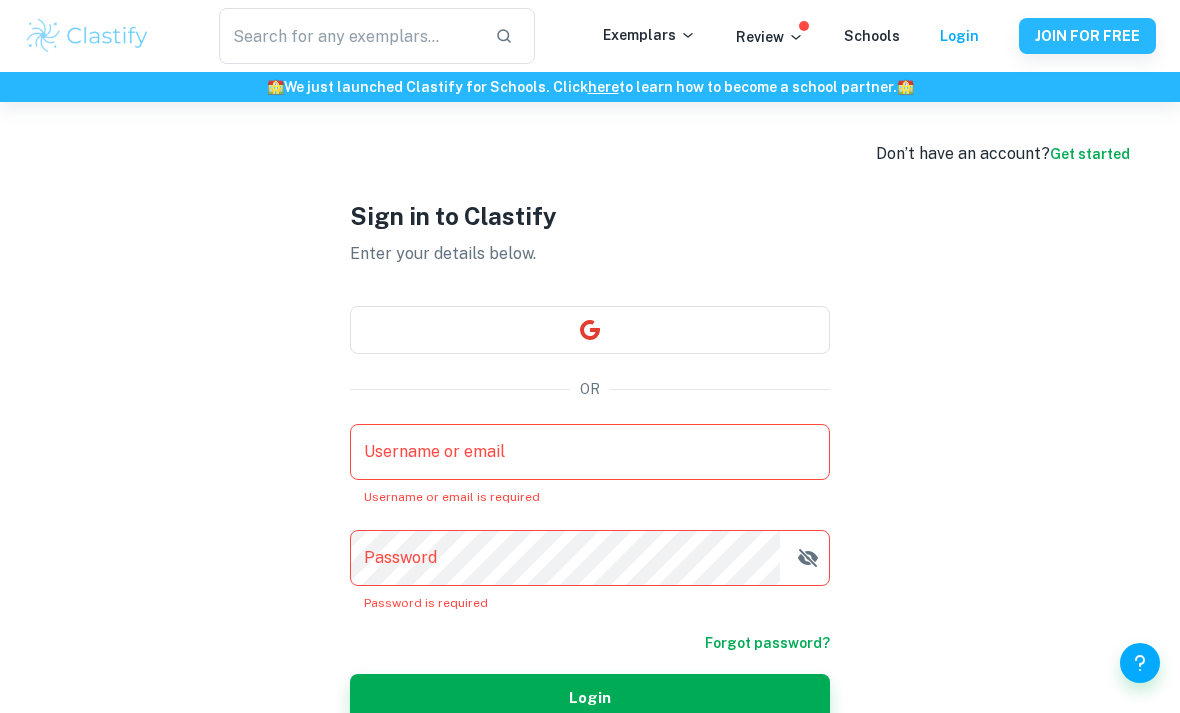 click on "Username or email" at bounding box center [590, 452] 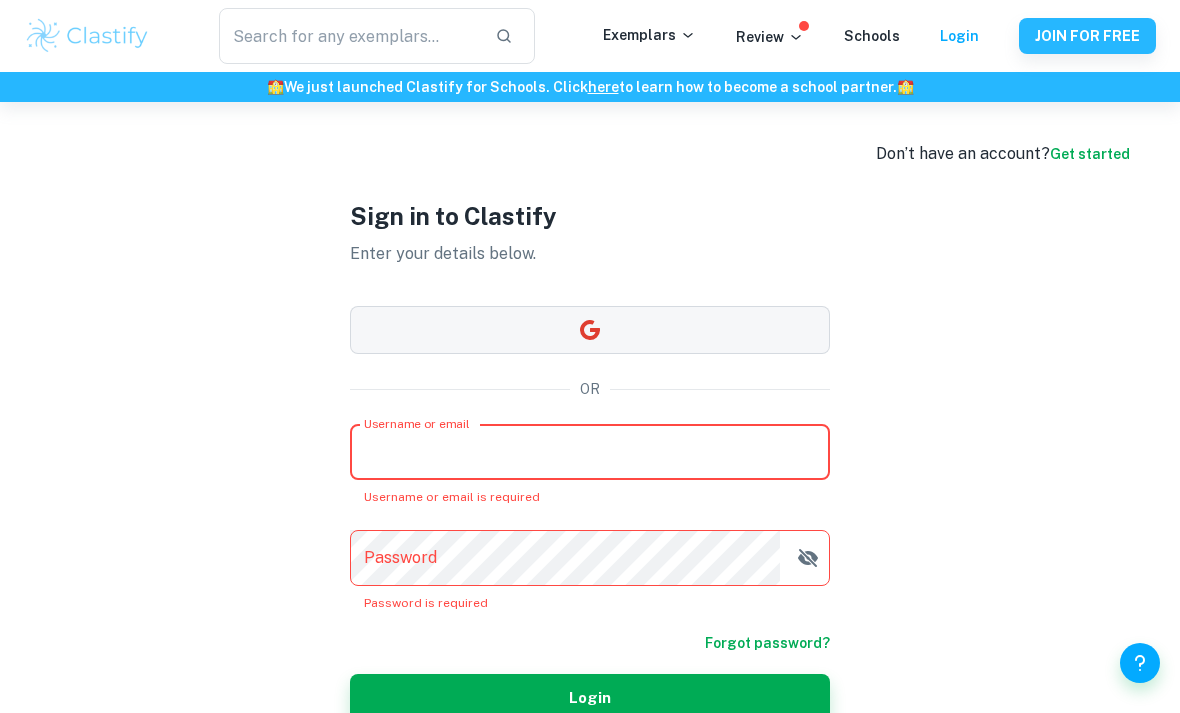 click at bounding box center (590, 330) 